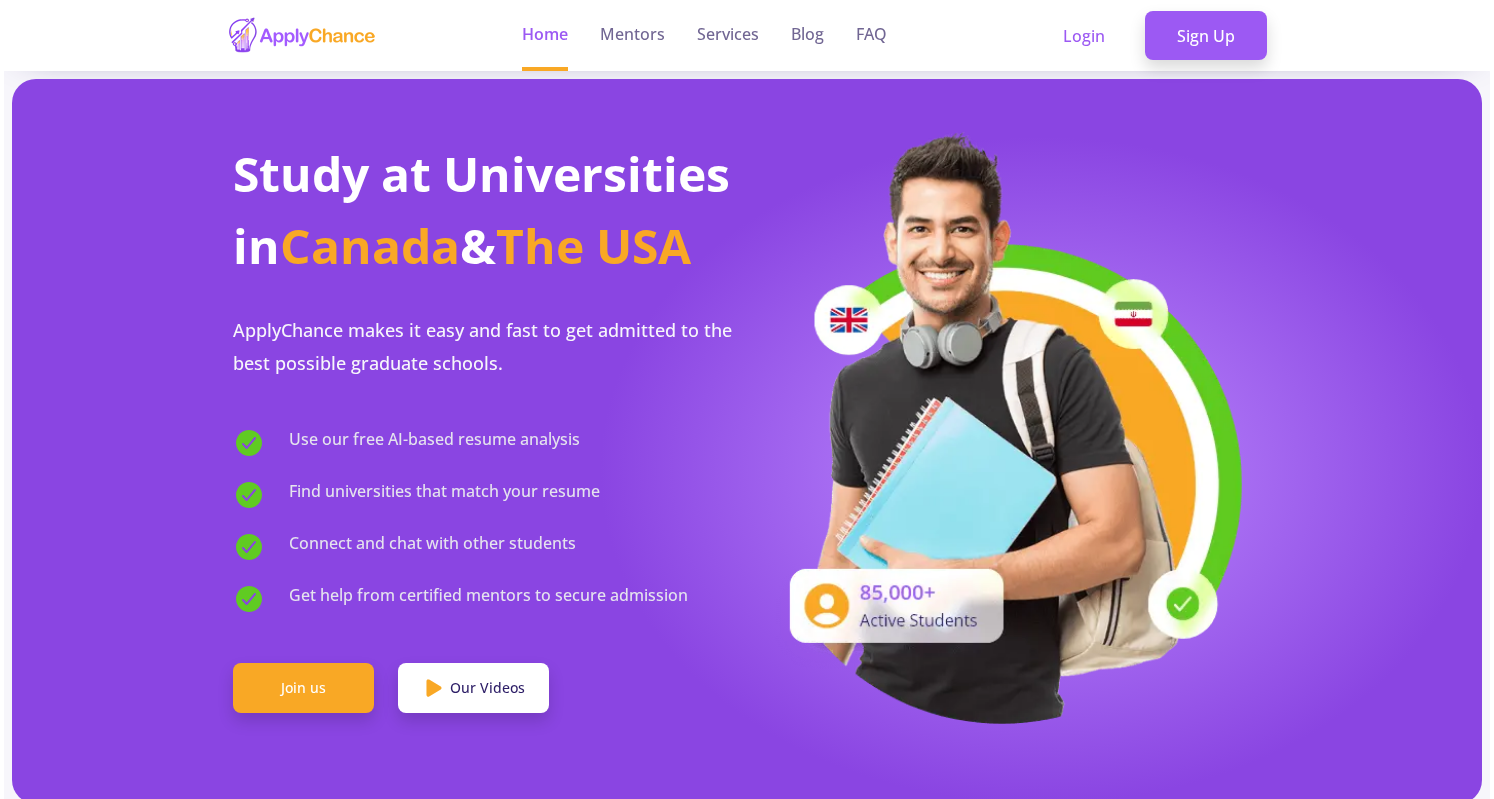 scroll, scrollTop: 0, scrollLeft: 0, axis: both 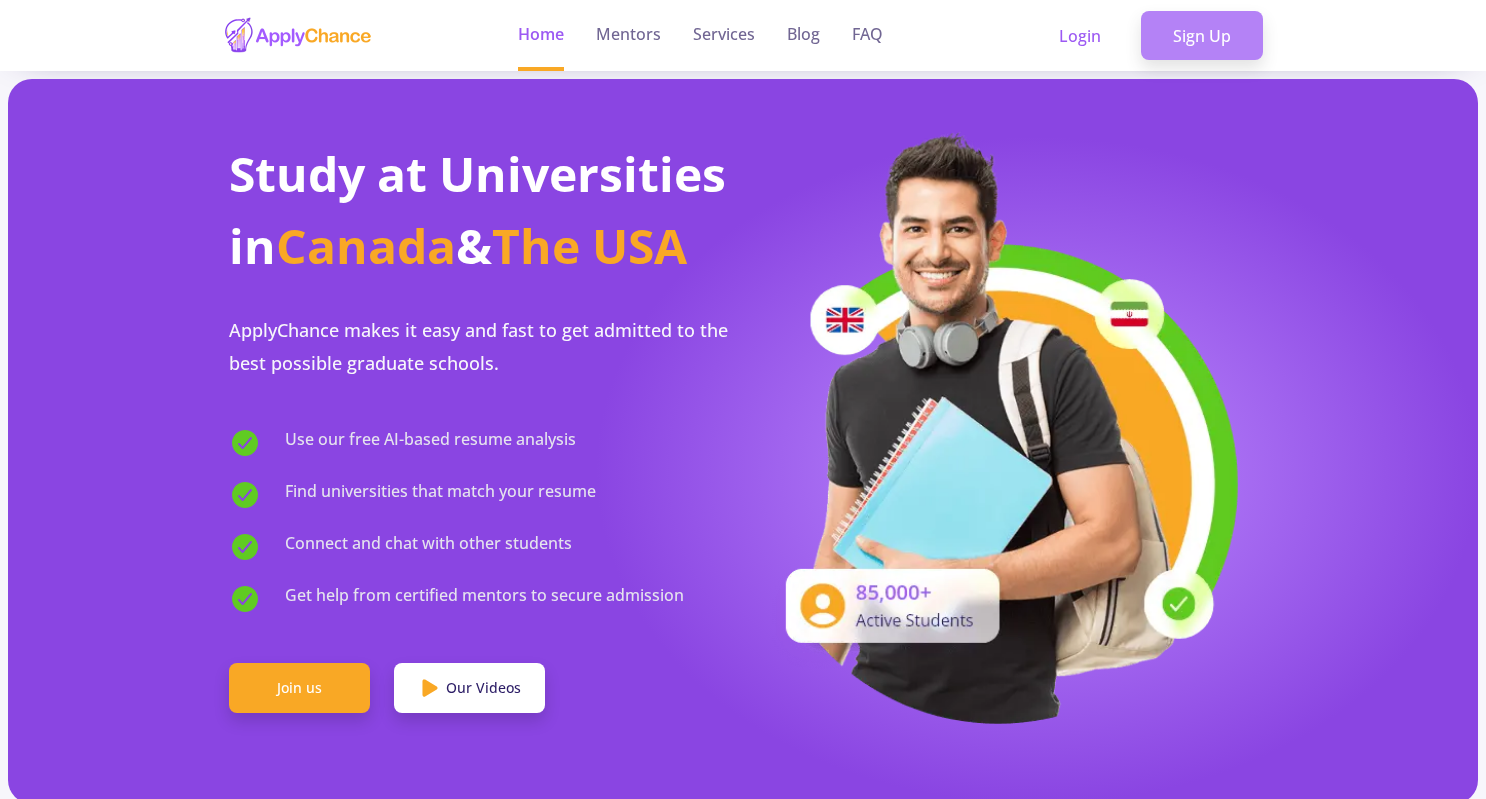 click on "Sign Up" 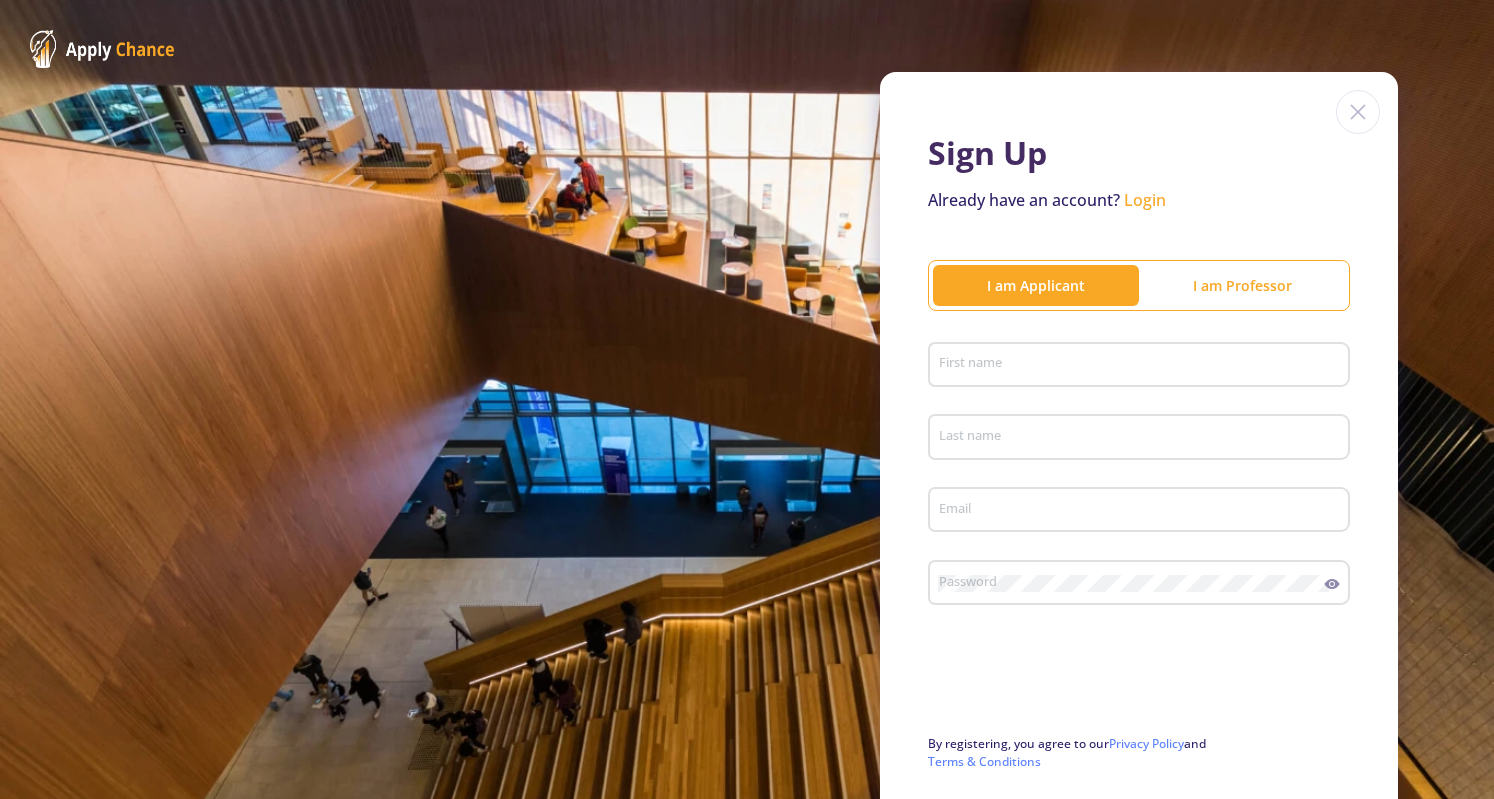click on "First name" 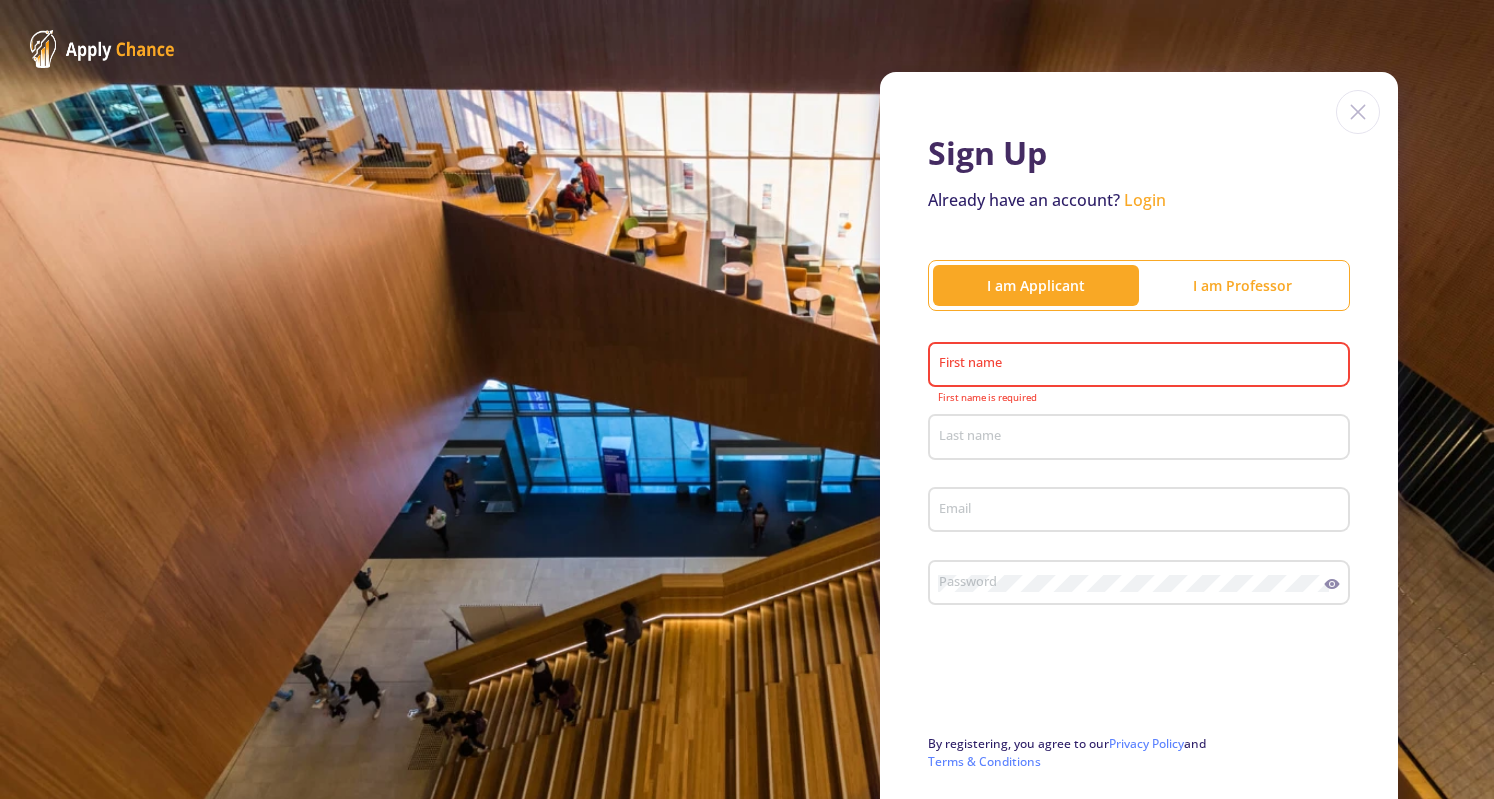 click on "First name" 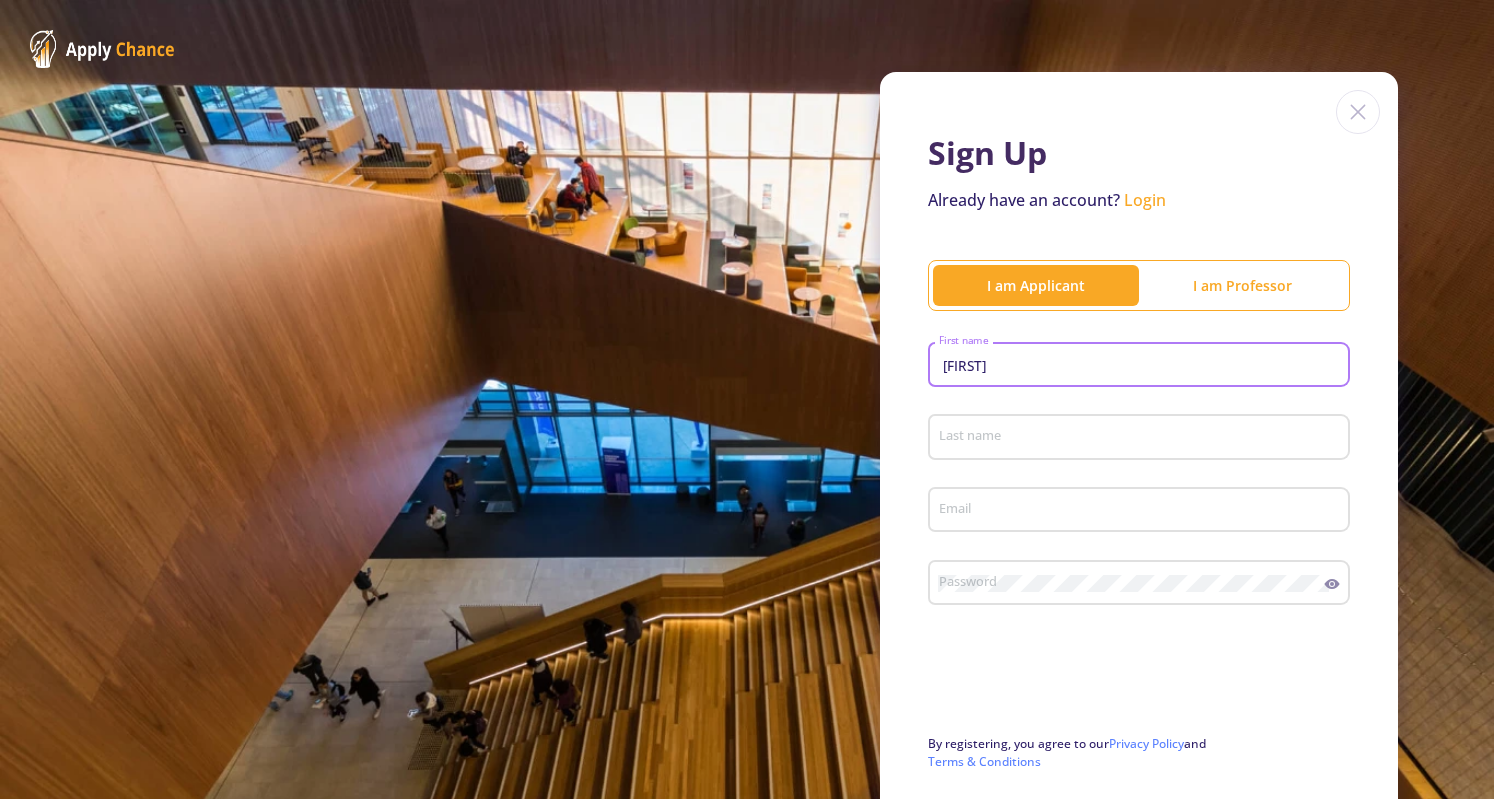 type on "[FIRST]" 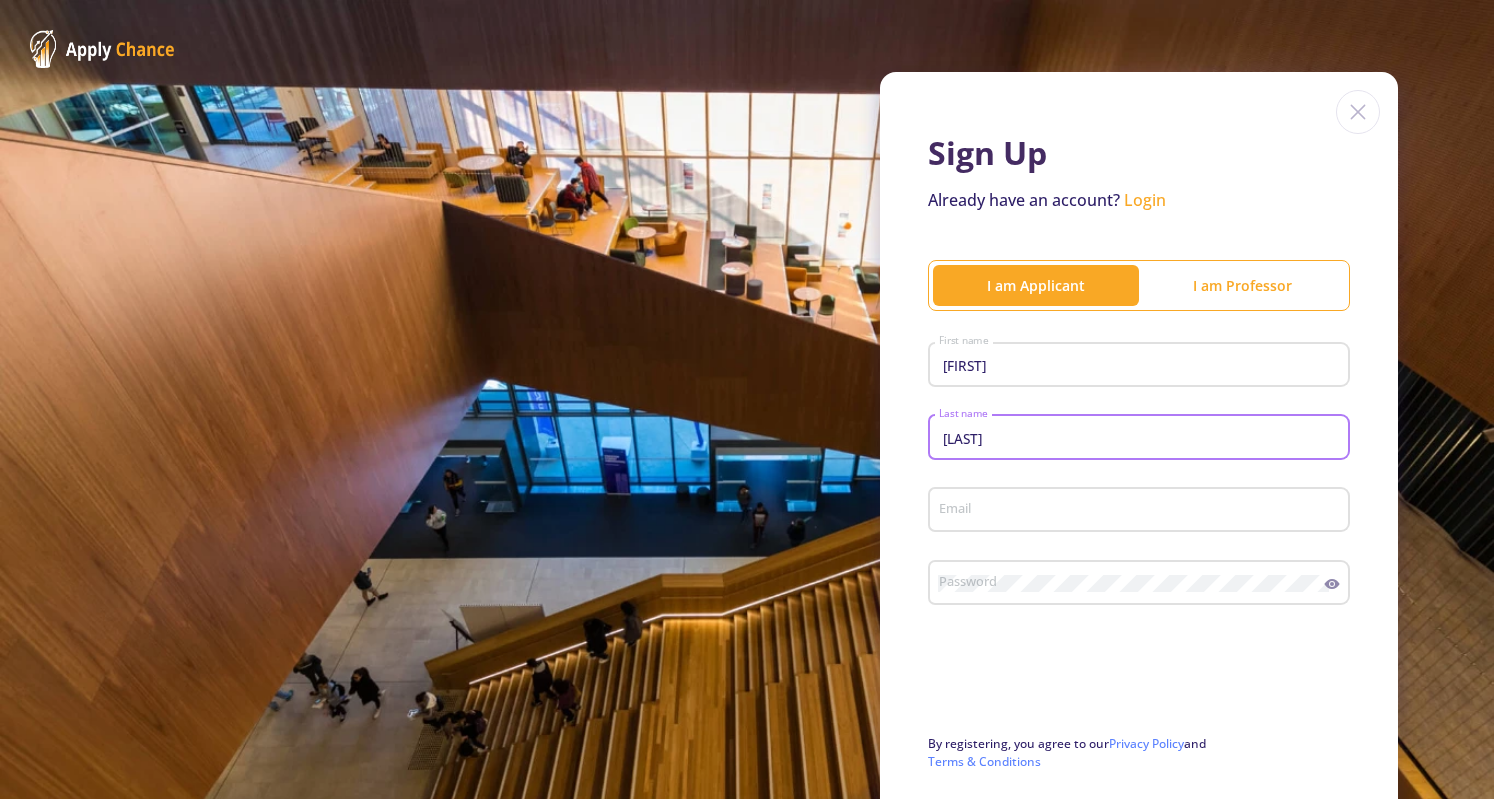 type on "[LAST]" 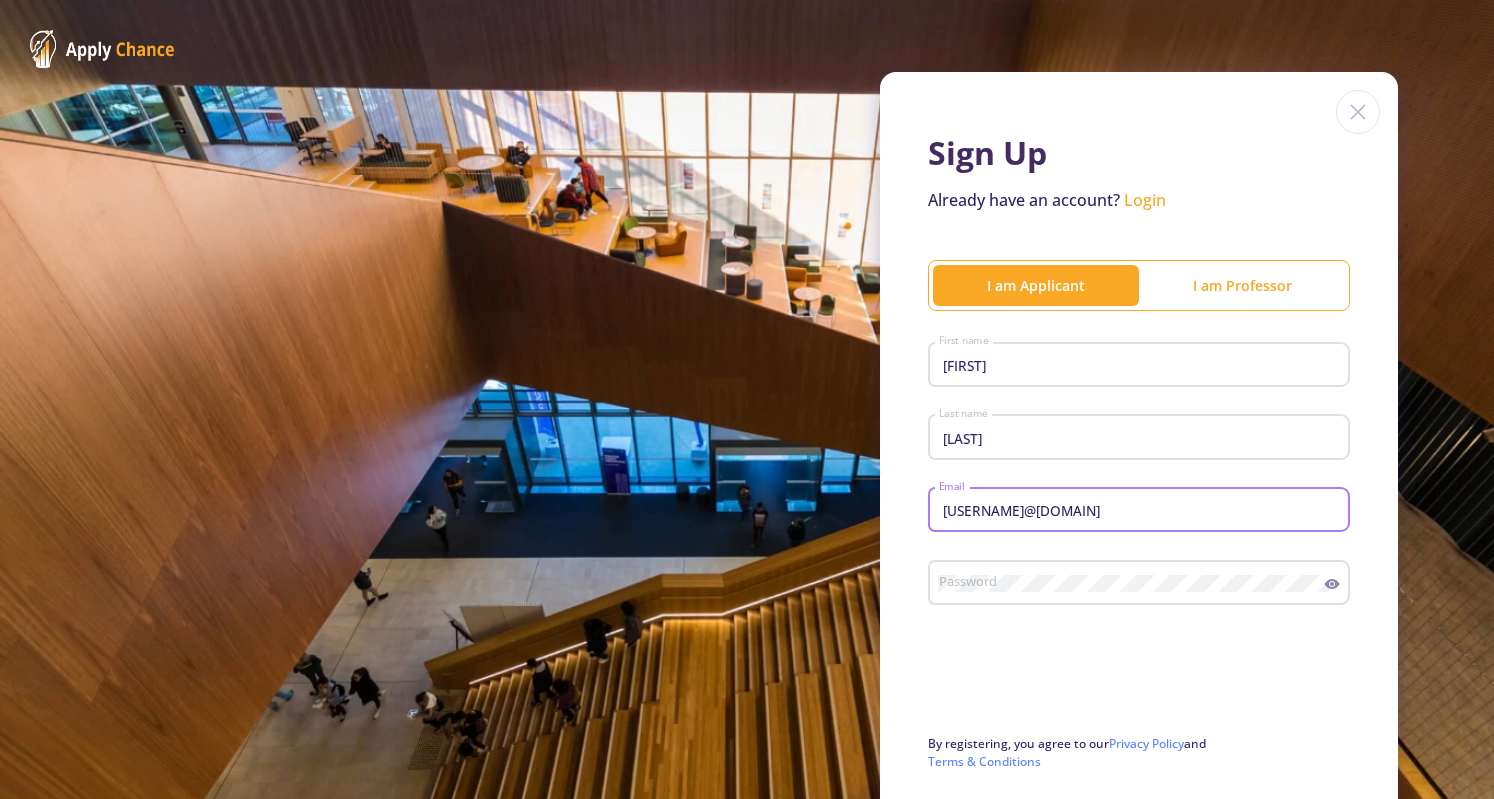 type on "[USERNAME]@[DOMAIN]" 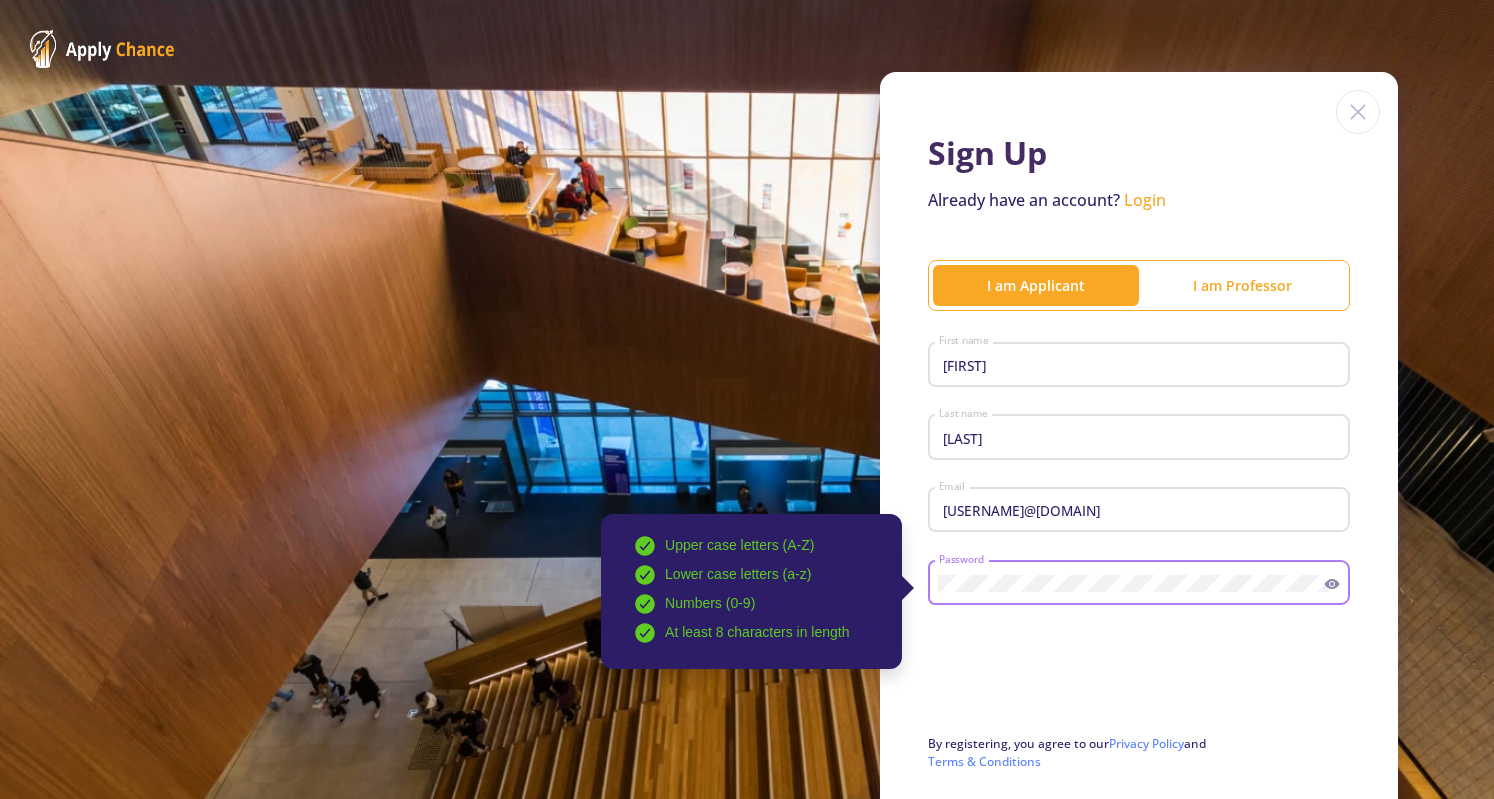 click on "[PASSWORD_POLICY]" 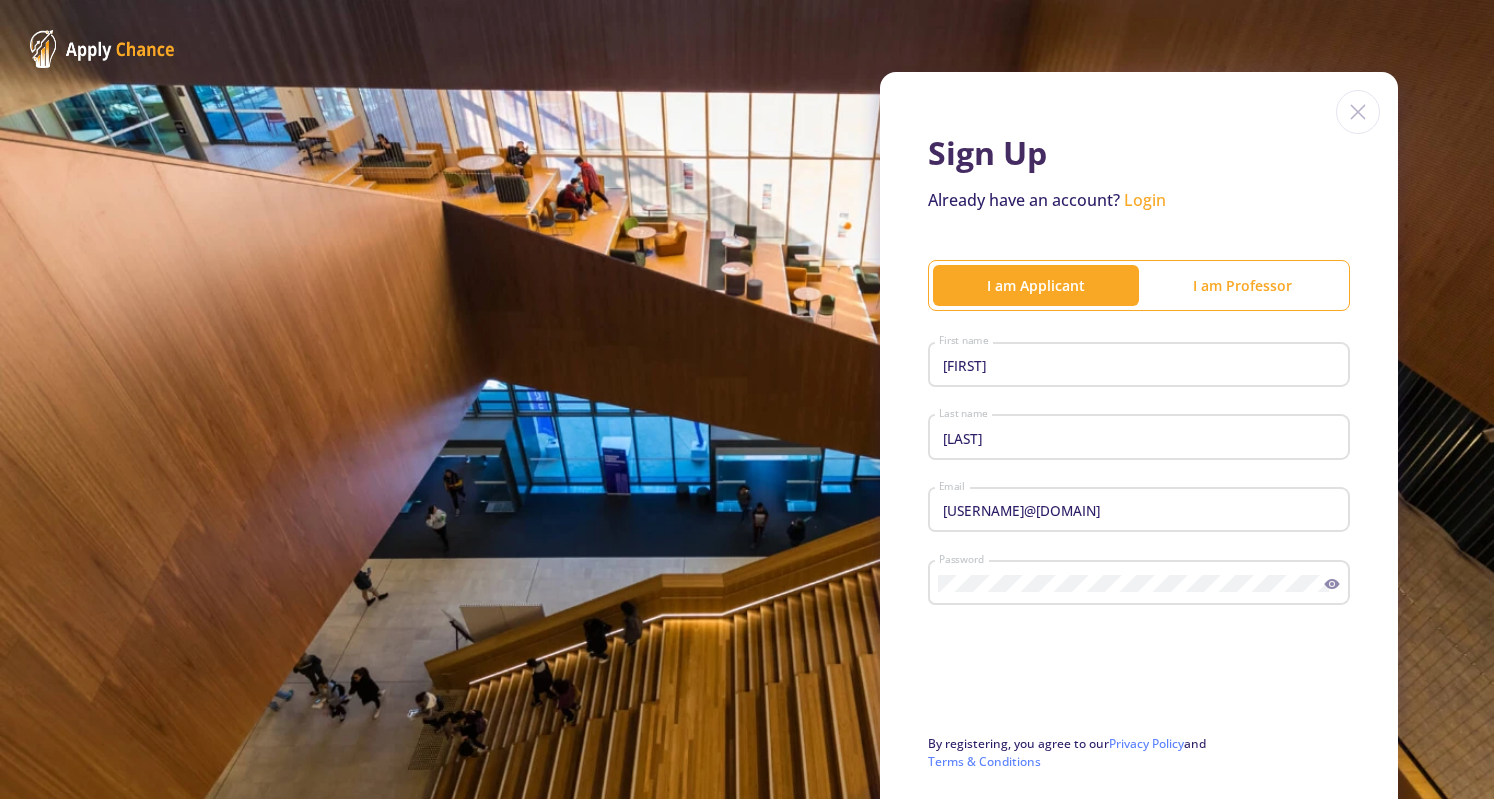 drag, startPoint x: 1334, startPoint y: 589, endPoint x: 1320, endPoint y: 586, distance: 14.3178215 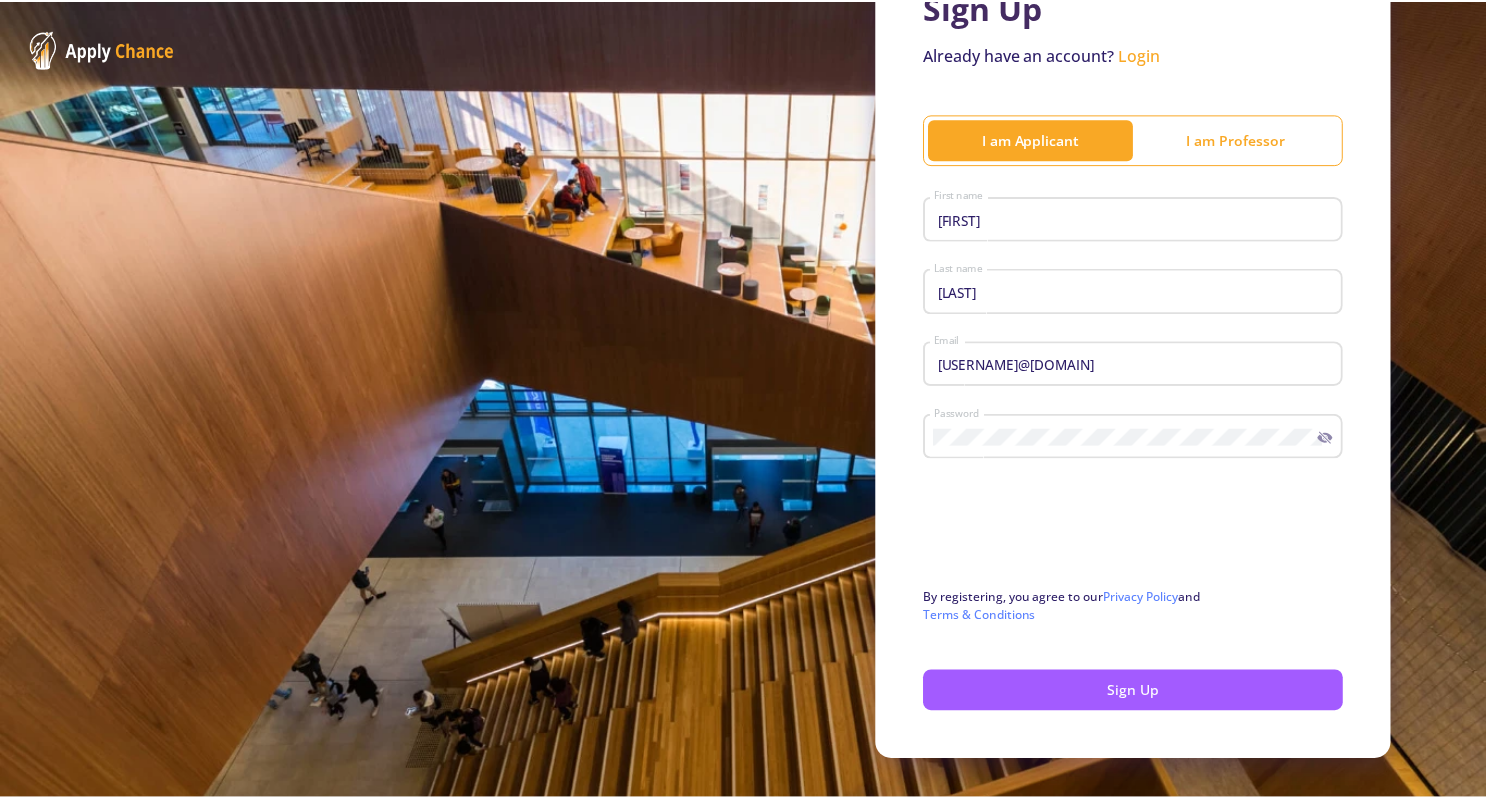 scroll, scrollTop: 149, scrollLeft: 0, axis: vertical 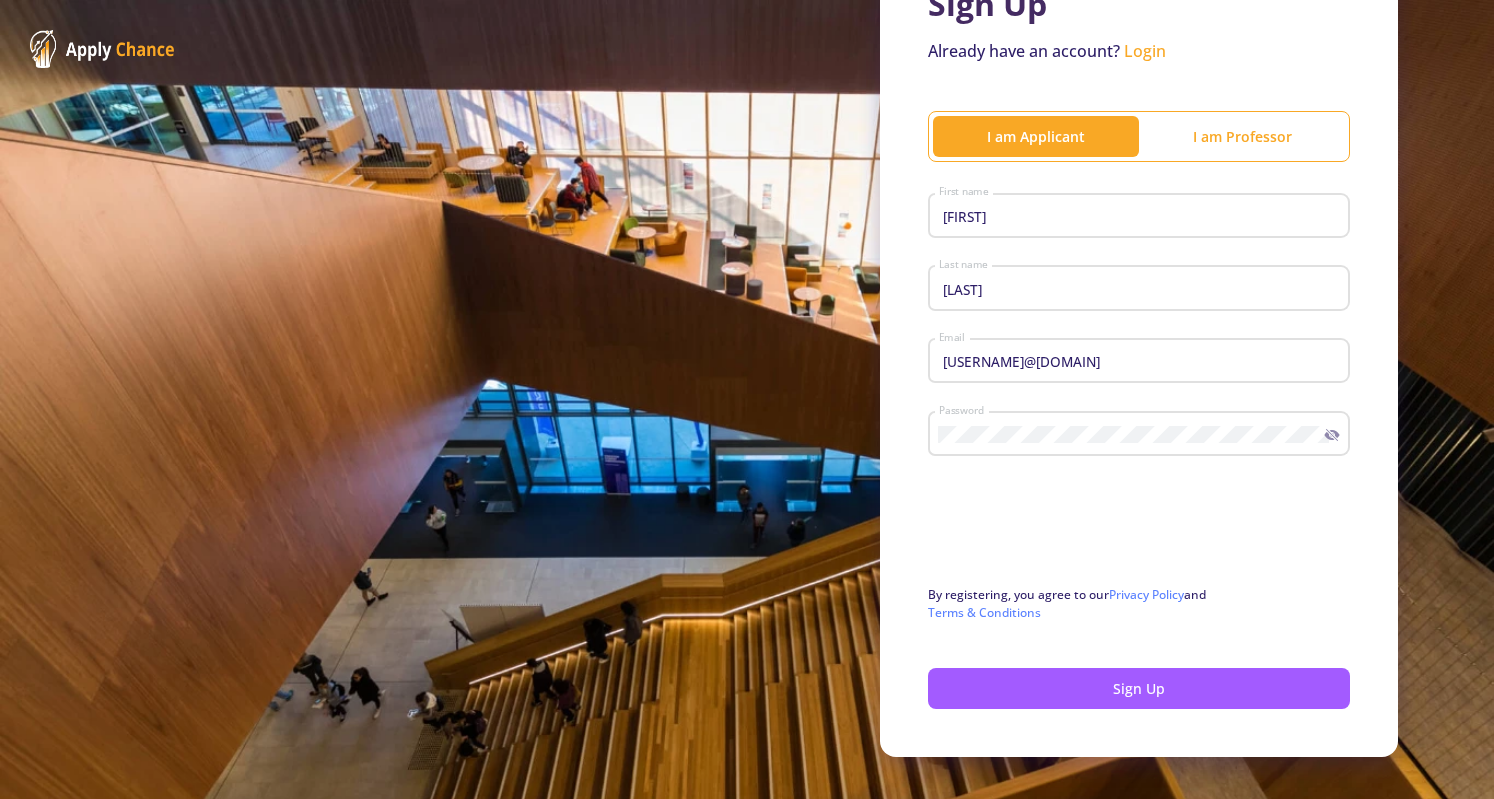 click on "[FIRST] [LAST] [USERNAME] [PASSWORD_POLICY] [PRIVACY_POLICY] [TERMS_CONDITIONS] [SIGNUP]" 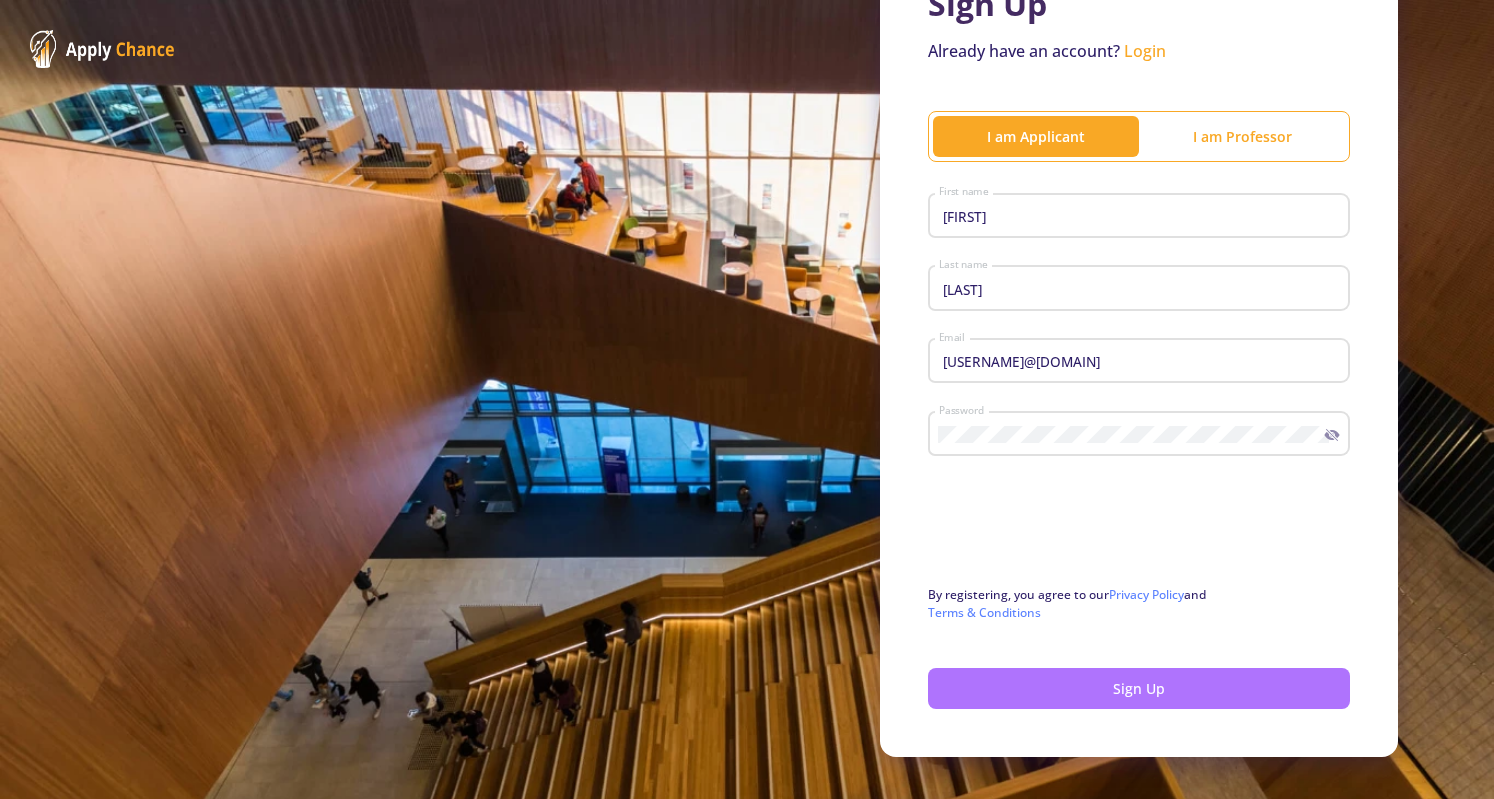 click on "Sign Up" 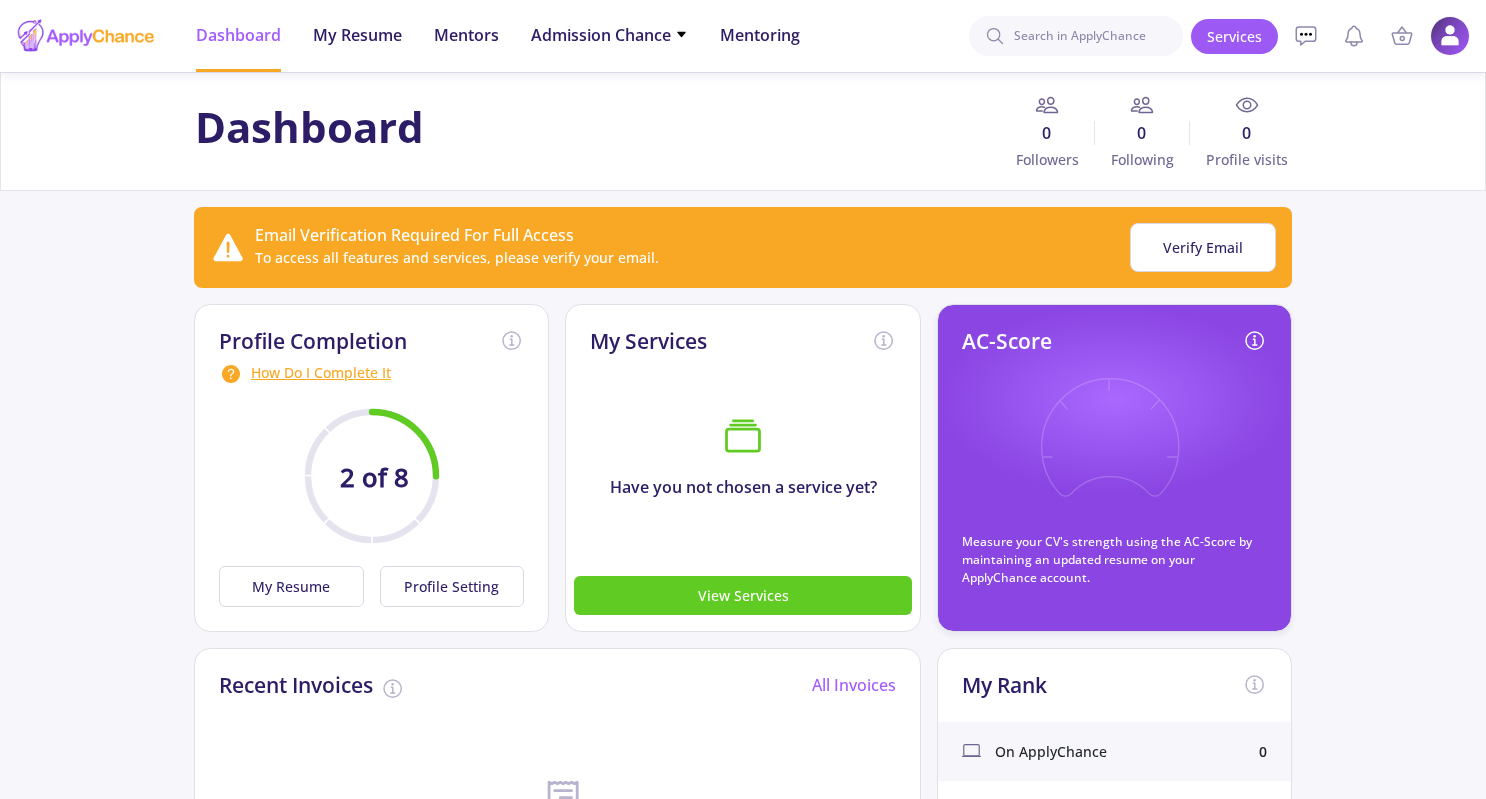 click on "[DASHBOARD] [FOLLOWERS] [FOLLOWING] [PROFILE_VISITS] [EMAIL_VERIFICATION] [ACCESS] [FEATURES] [SERVICES] [VERIFY_EMAIL] [VERIFY_EMAIL] [EMAIL_VERIFICATION] [ACCESS] [FEATURES] [SERVICES] [VERIFY_EMAIL] [VERIFY_EMAIL] [EMAIL_VERIFICATION] [ACTIVATION_LINK] [SENT] [USERNAME]@[DOMAIN] [CHANGE] [GET_NEW_CODE] [CANCEL] [CHECK_INBOX] [ACTIVATION_LINK] [SENT] [EMAIL] [CHANGE_EMAIL] [ACTIVATION_LINK] [SEND] [EMAIL] [ENTER_EMAIL] [EMAIL] [CHANGE_VERIFY] [CANCEL] [PROFILE_COMPLETION] [HOW_DO_I_COMPLETE_IT] [PROFILE_PROGRESS] [RESUME] [PROFILE_SETTING] [COMPLETE_RESUME] [RESUME] [AC_SCORE] [CALCULATED] [START_WORKING] [COMPLETE_RESUME] [LATER] [MY_SERVICES] [CHOSEN_SERVICE] [VIEW_SERVICES] [AC_SCORE] [RECENT_INVOICES] [ALL_INVOICES] [INVOICE] [ISSUED] [MY_RANK]" 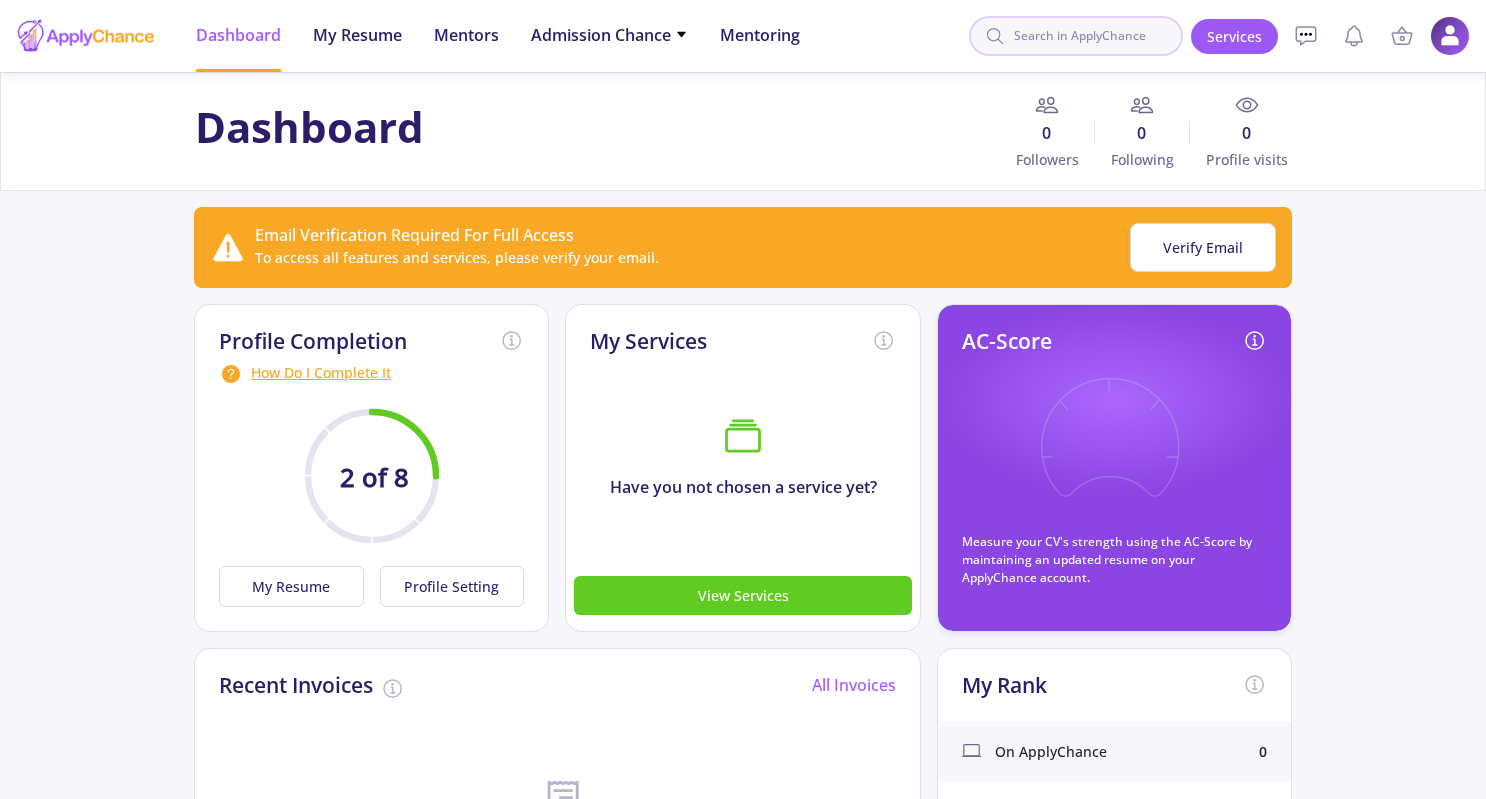 click 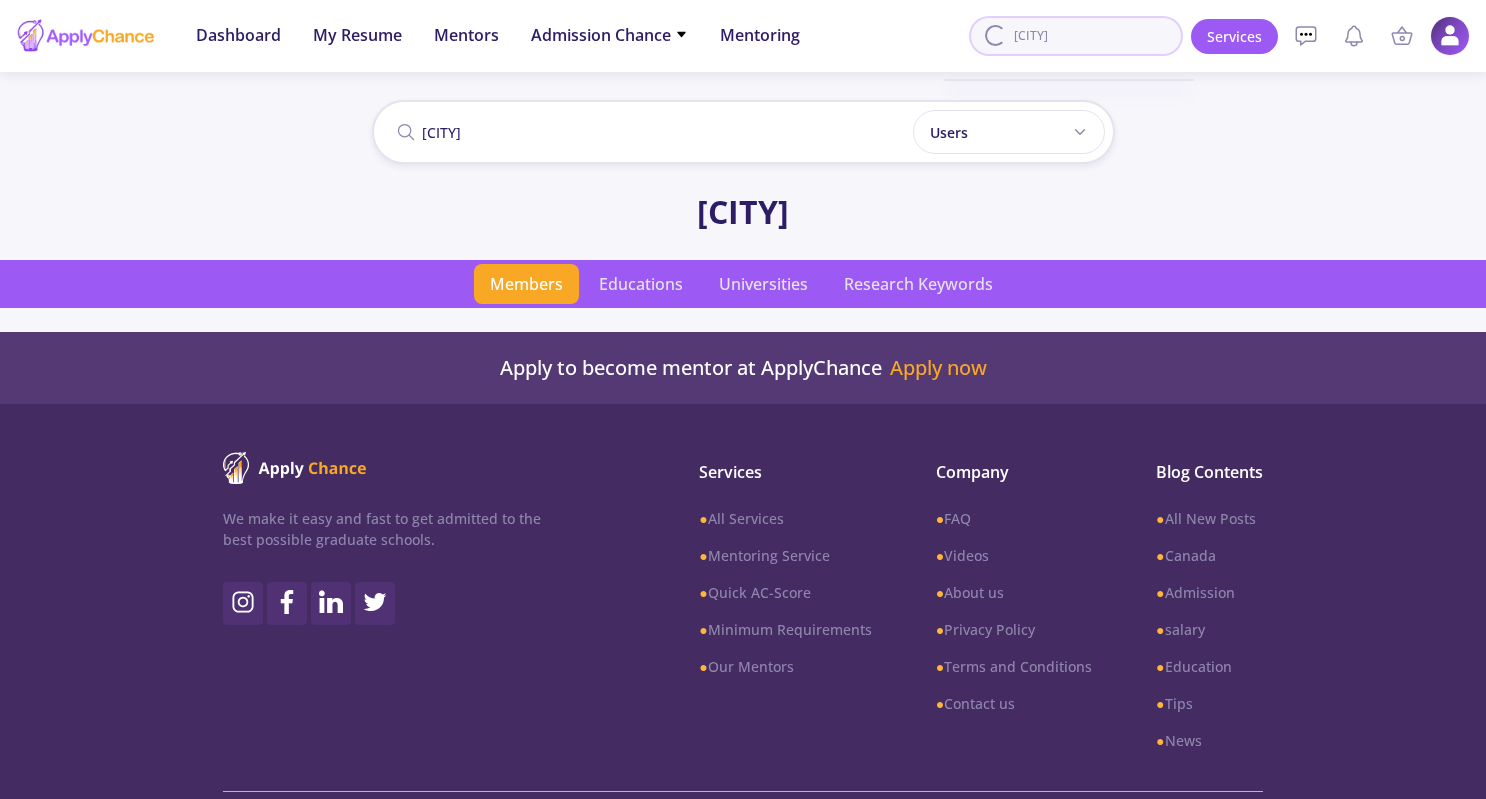 click on "[CITY]" 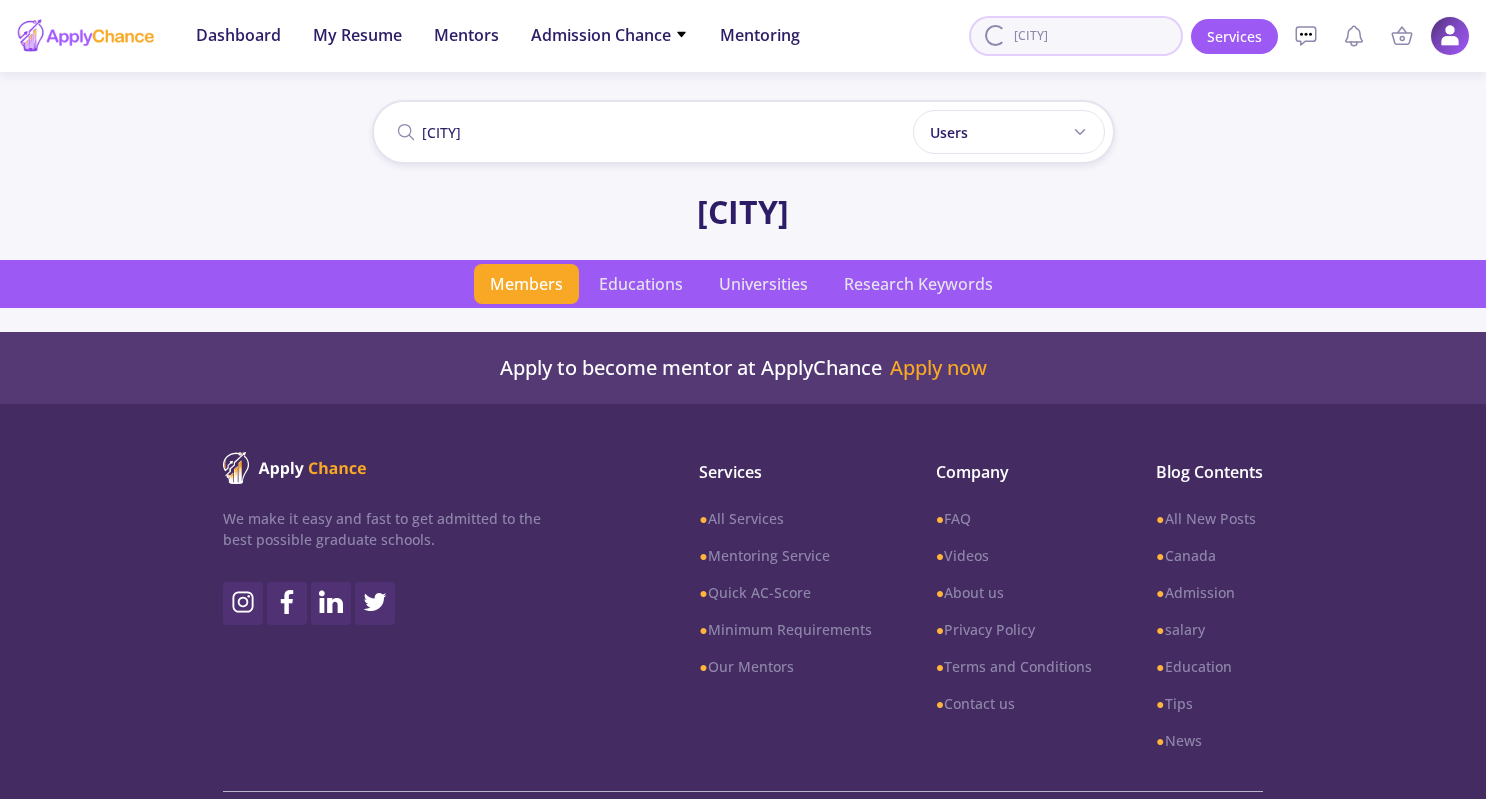 type on "[CITY]" 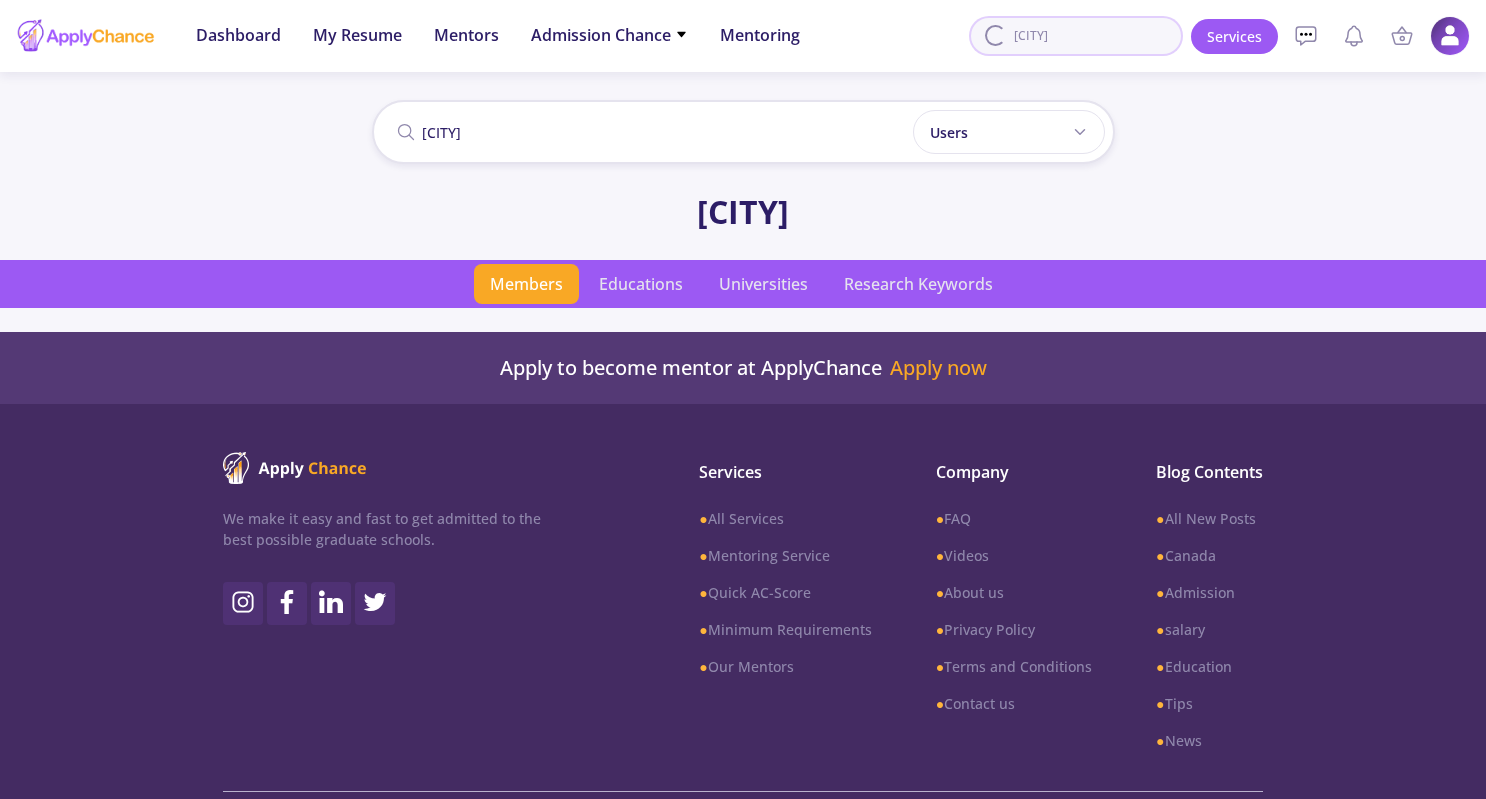type on "[CITY]" 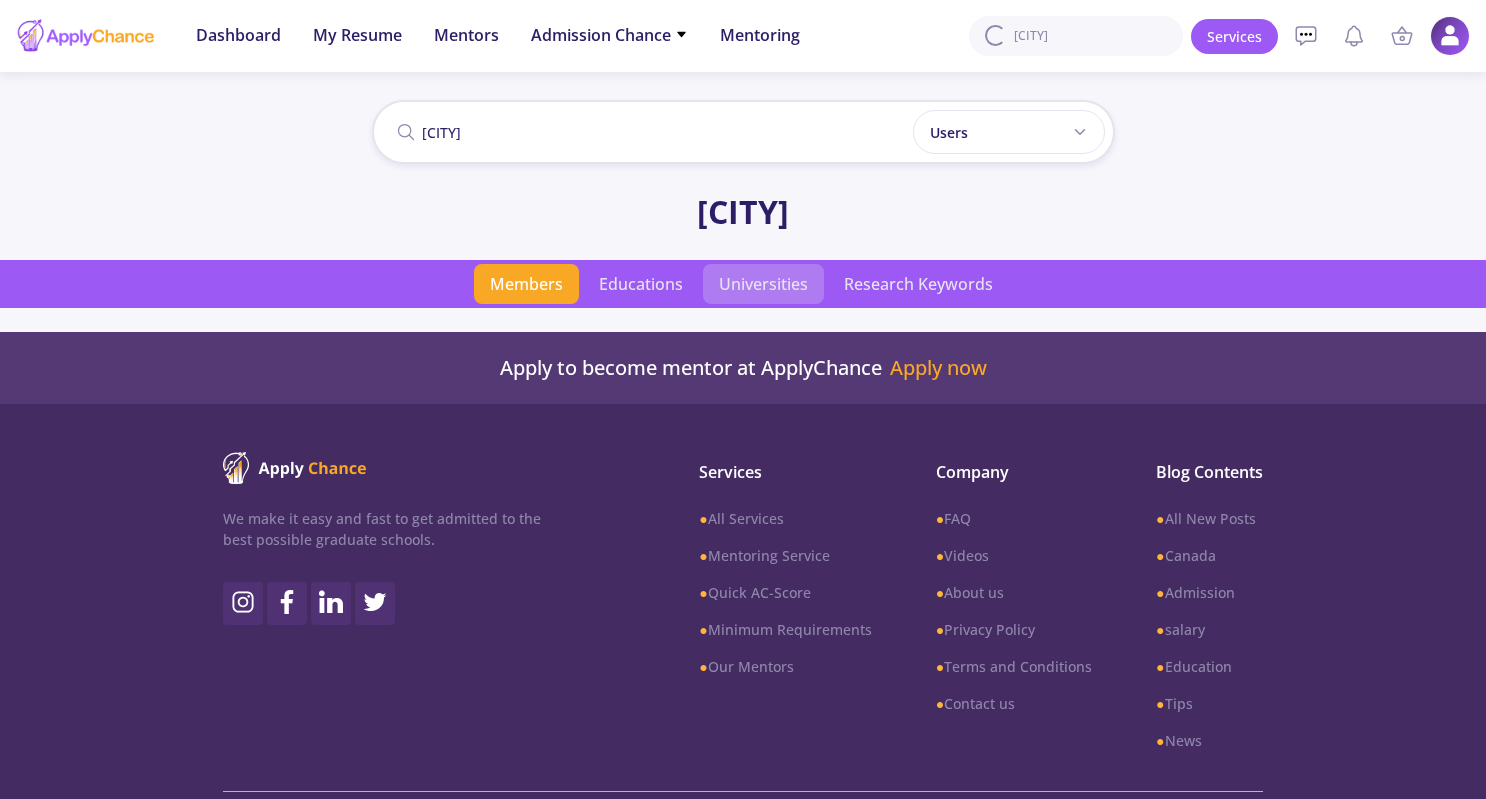 click on "Universities" 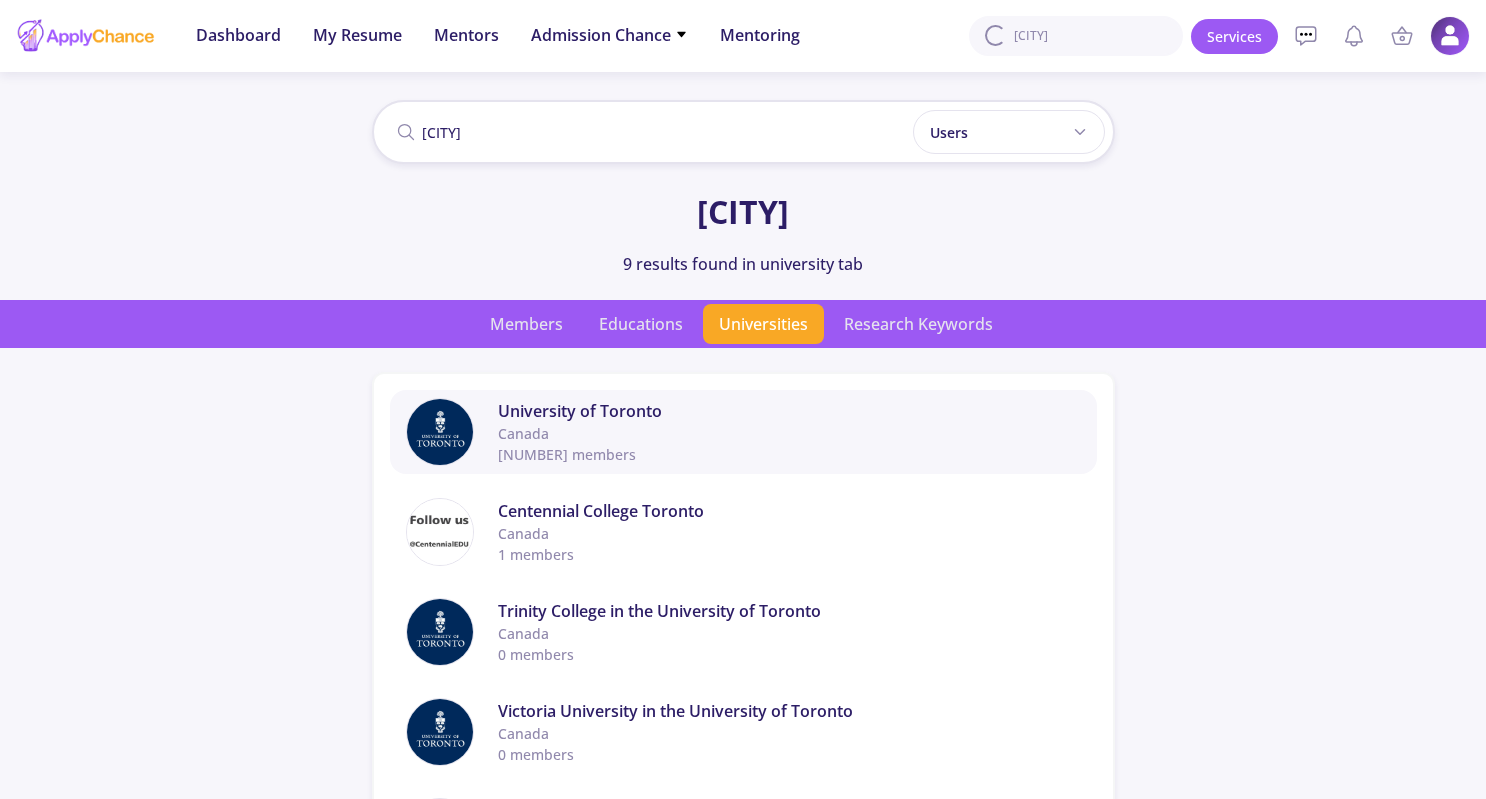 click on "University of Toronto" 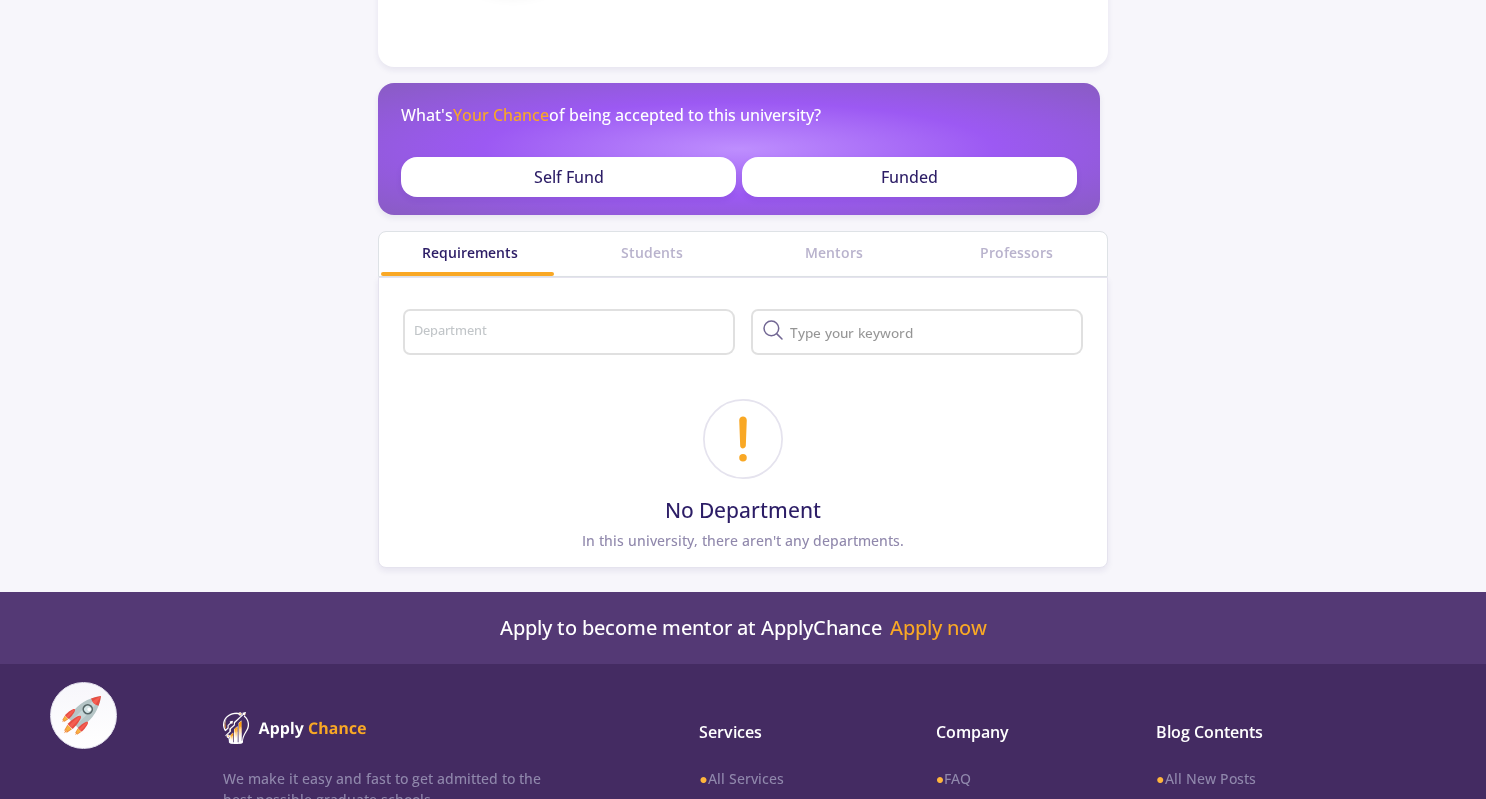 scroll, scrollTop: 396, scrollLeft: 0, axis: vertical 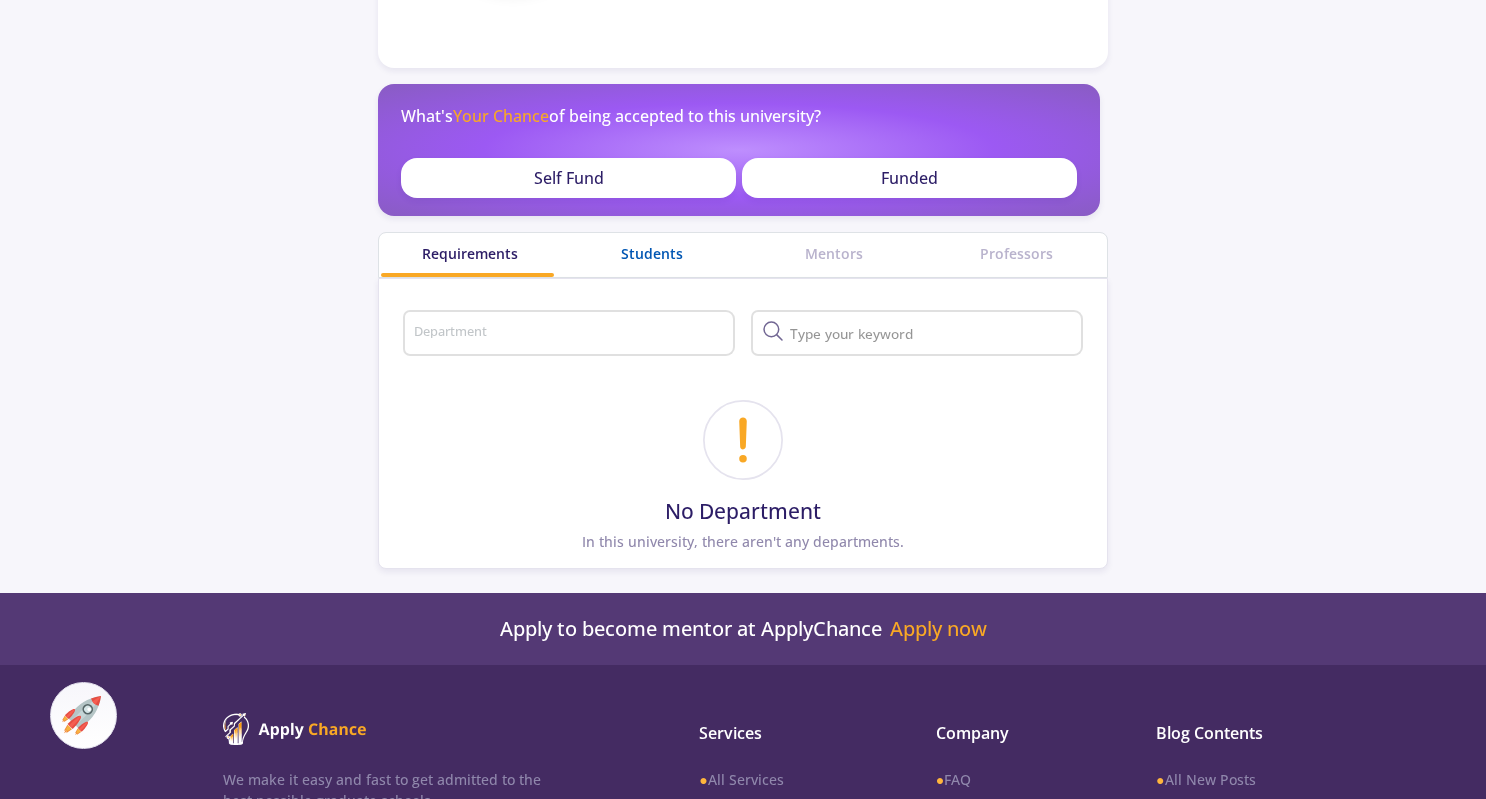 click on "Students" 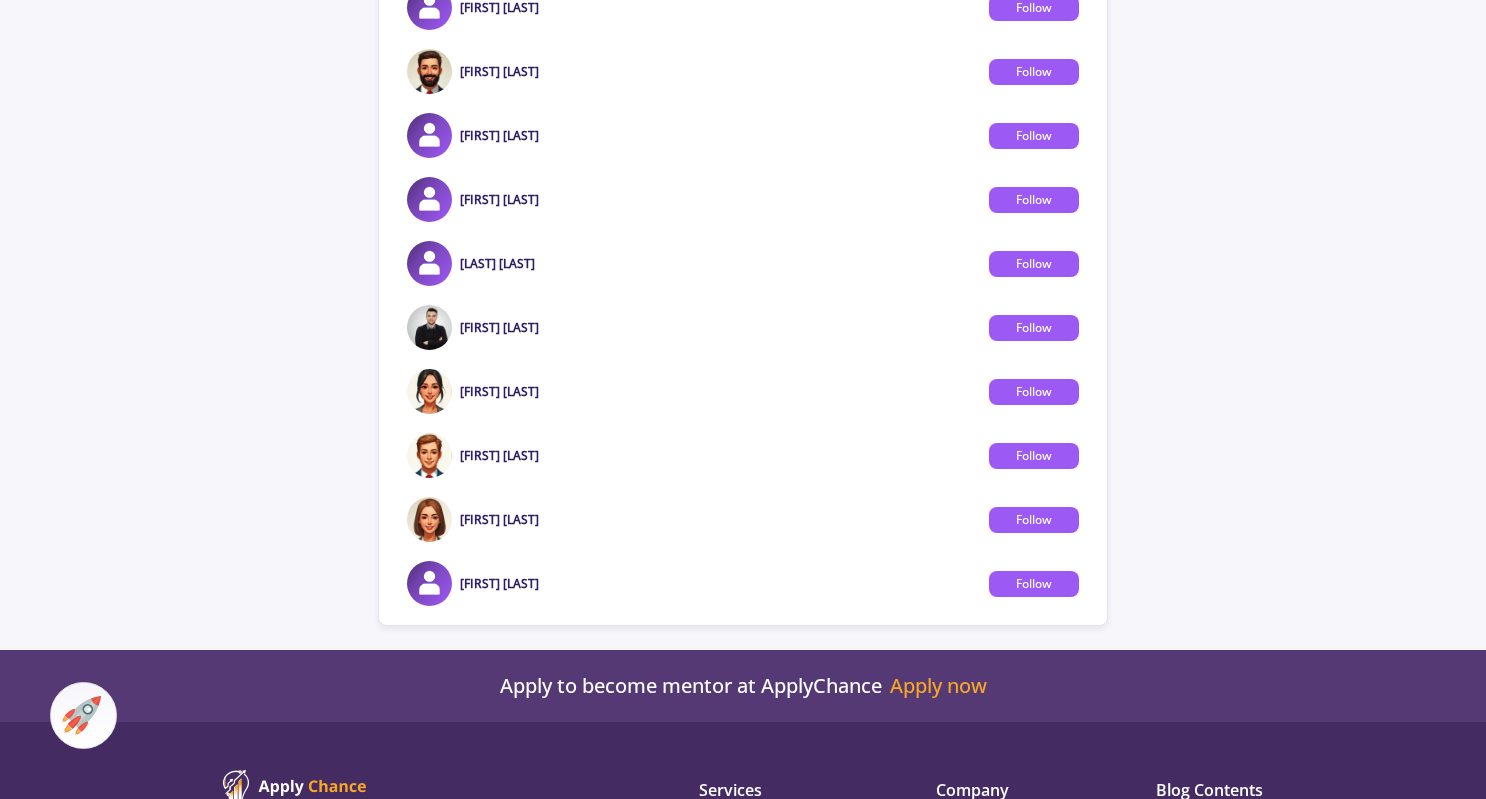 scroll, scrollTop: 1926, scrollLeft: 0, axis: vertical 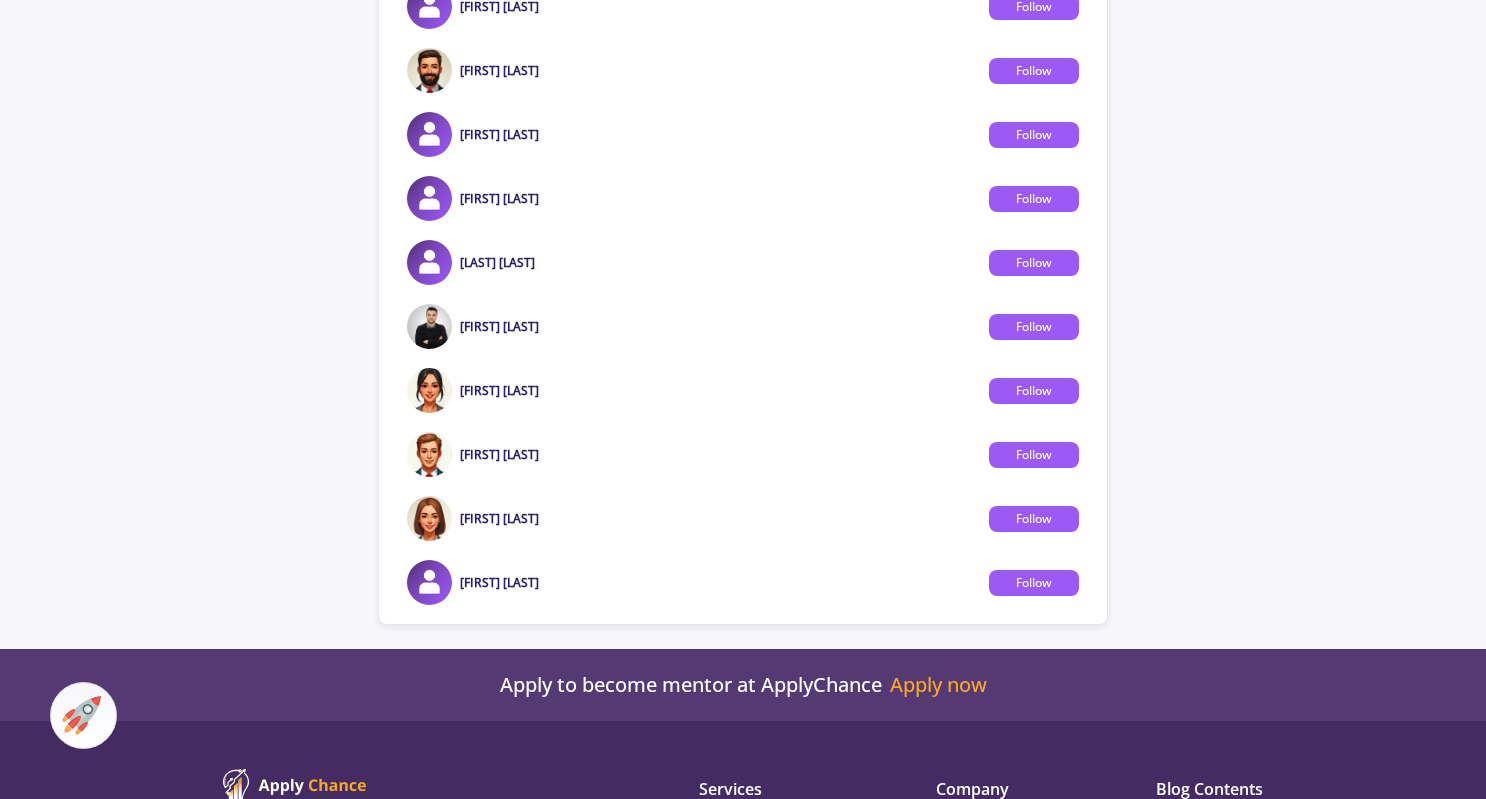 click 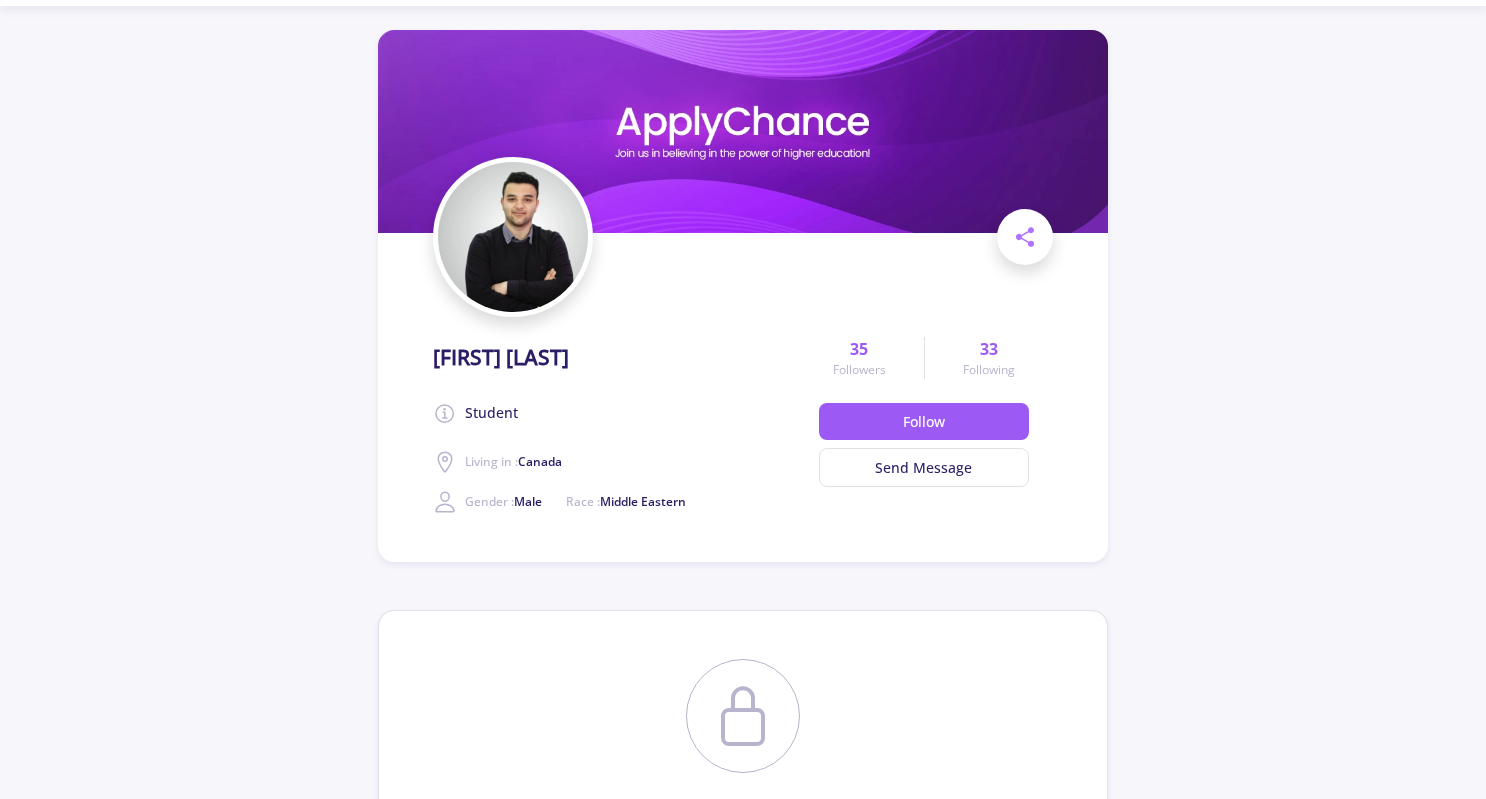 scroll, scrollTop: 0, scrollLeft: 0, axis: both 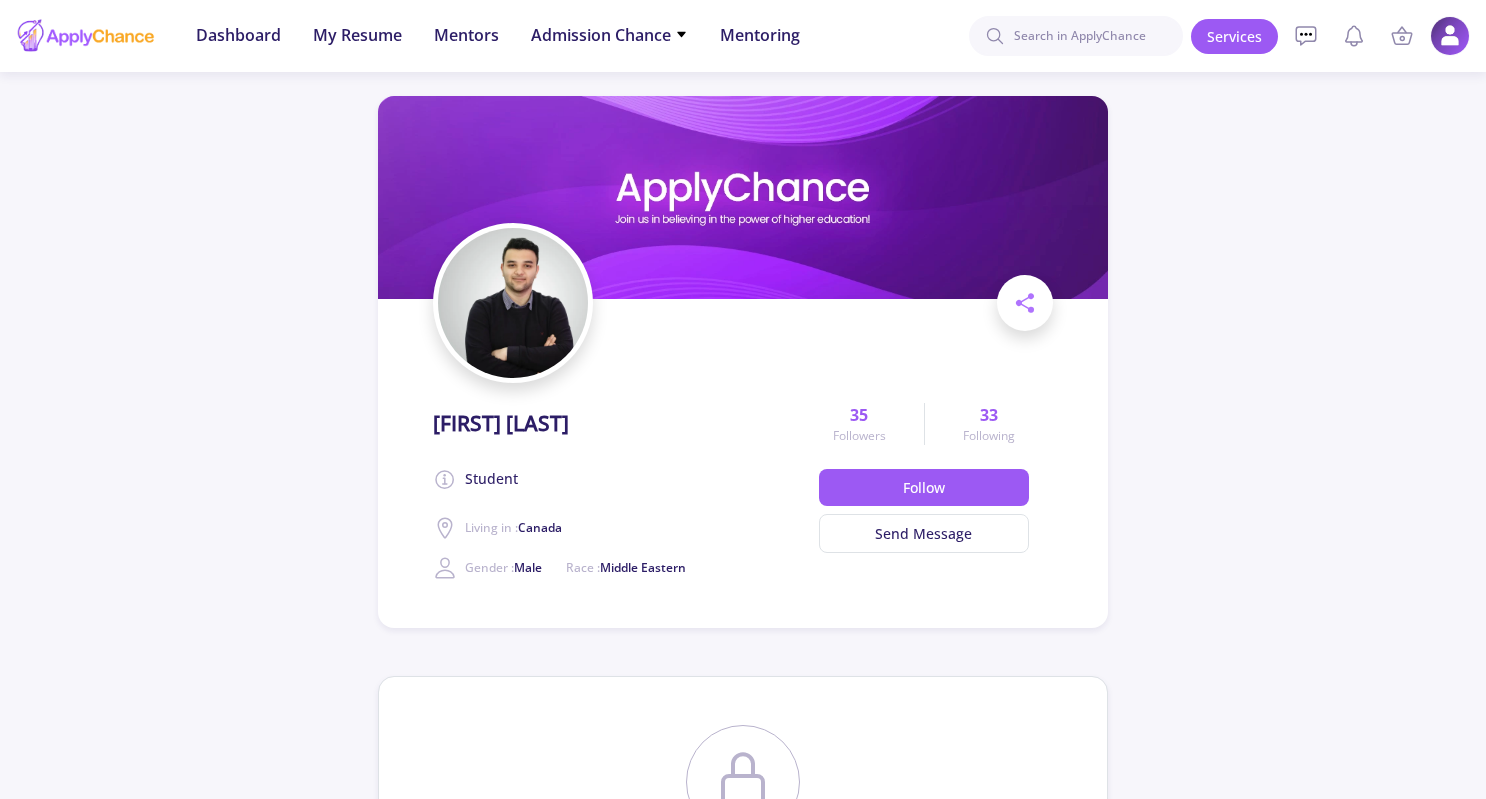 click 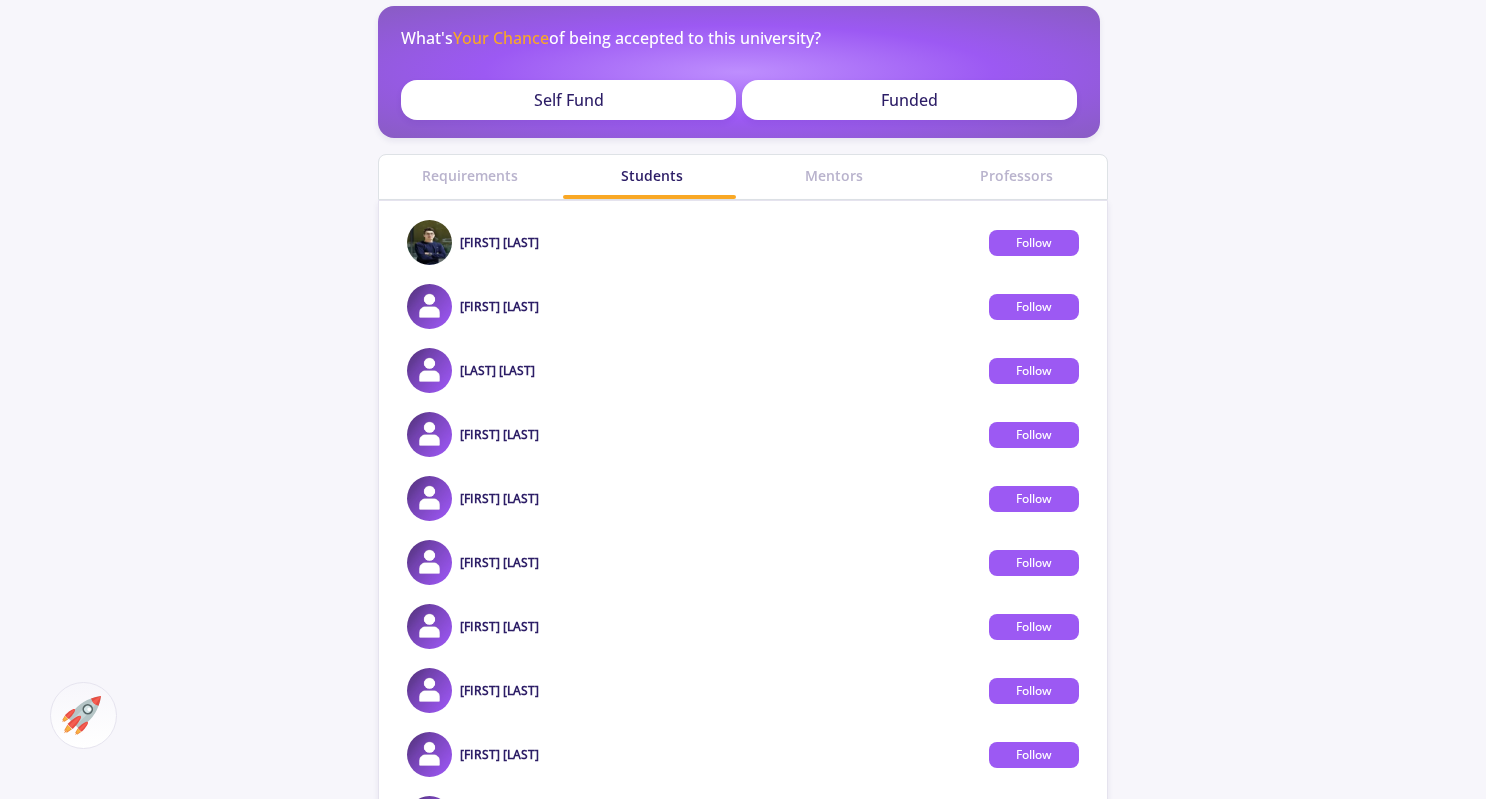 scroll, scrollTop: 472, scrollLeft: 0, axis: vertical 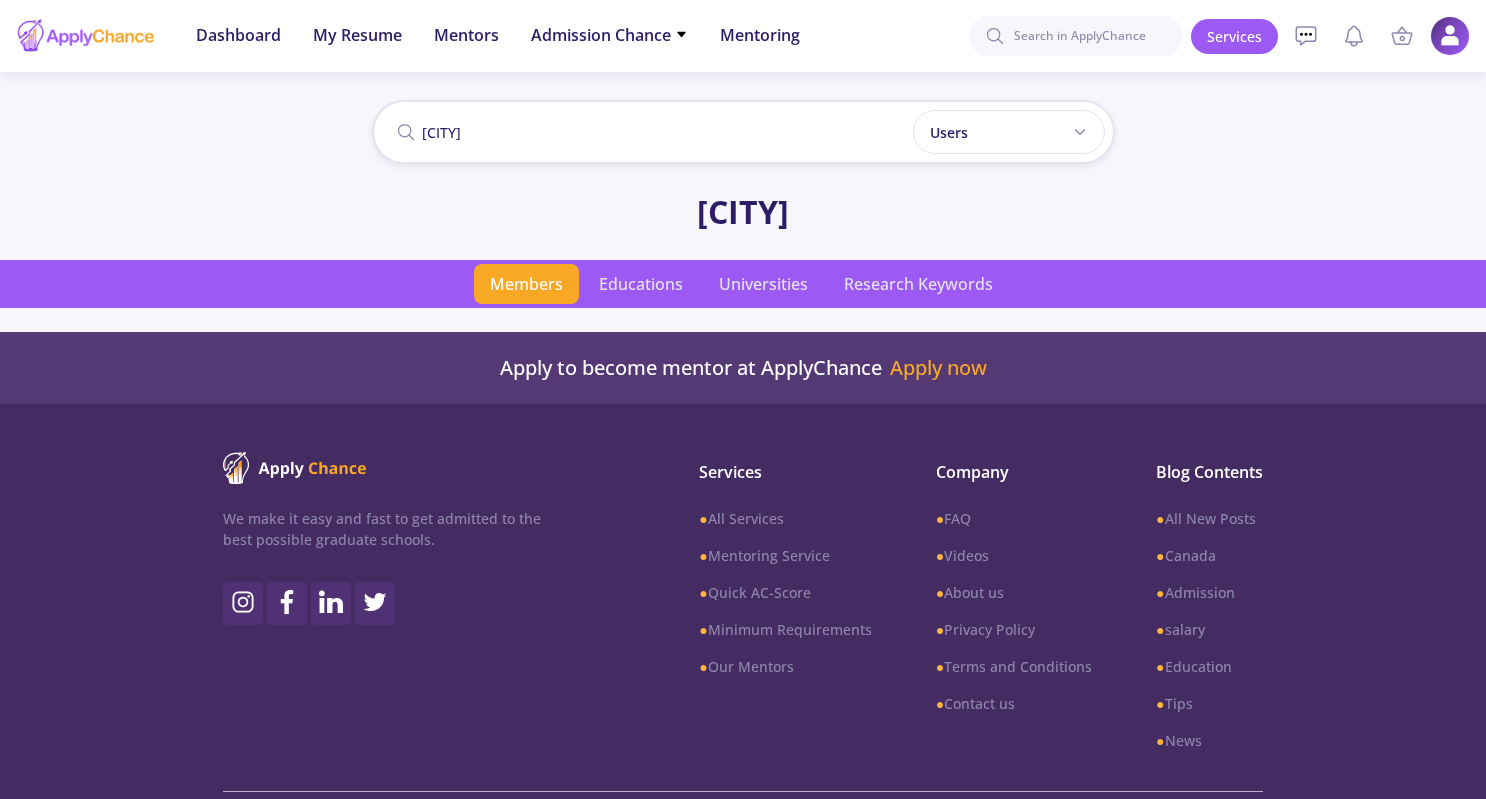 type on "[CITY]" 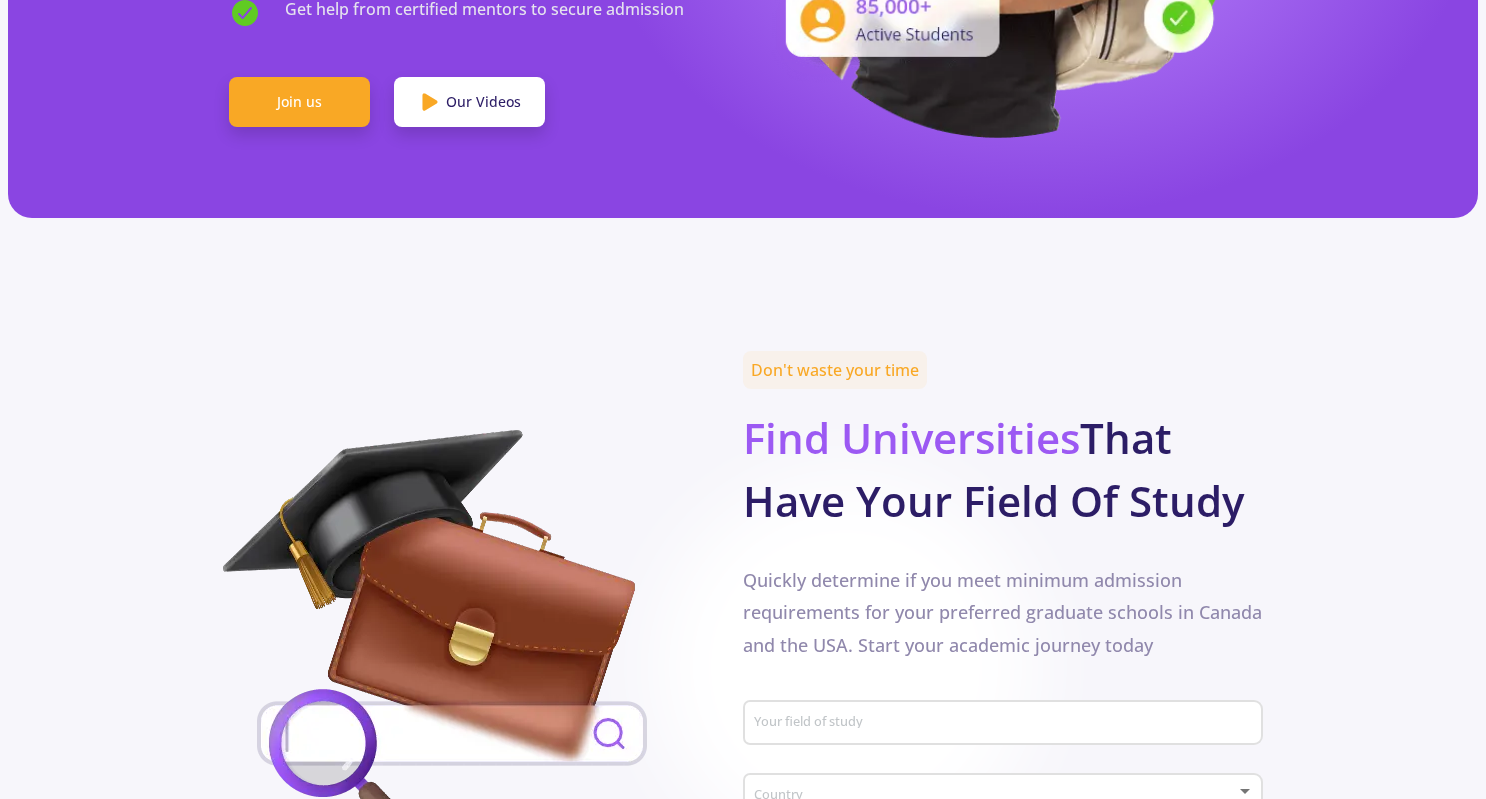 scroll, scrollTop: 0, scrollLeft: 0, axis: both 